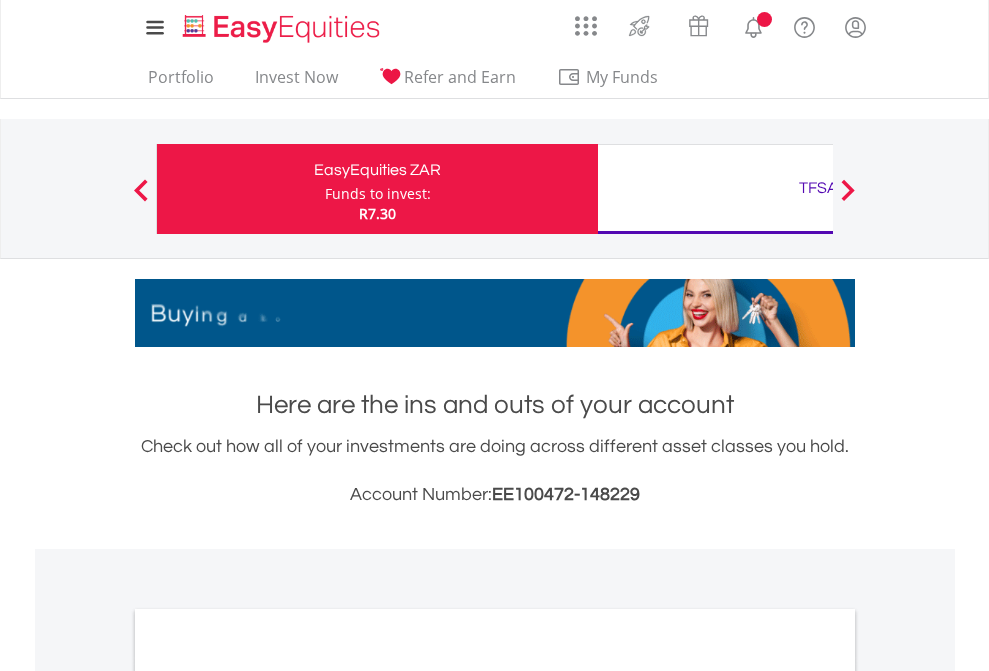 scroll, scrollTop: 0, scrollLeft: 0, axis: both 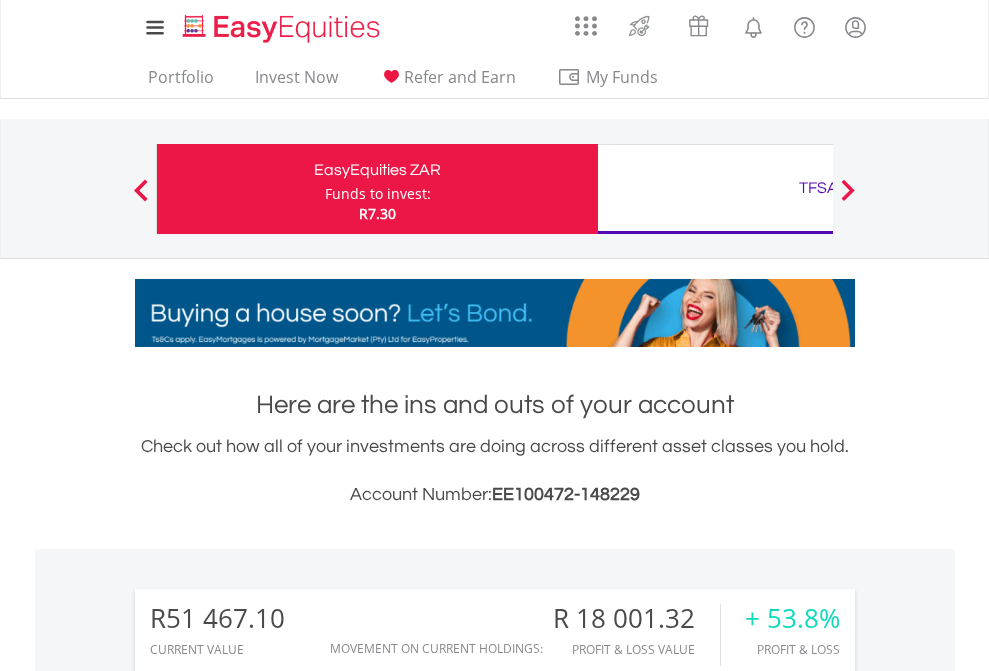 click on "Funds to invest:" at bounding box center [378, 194] 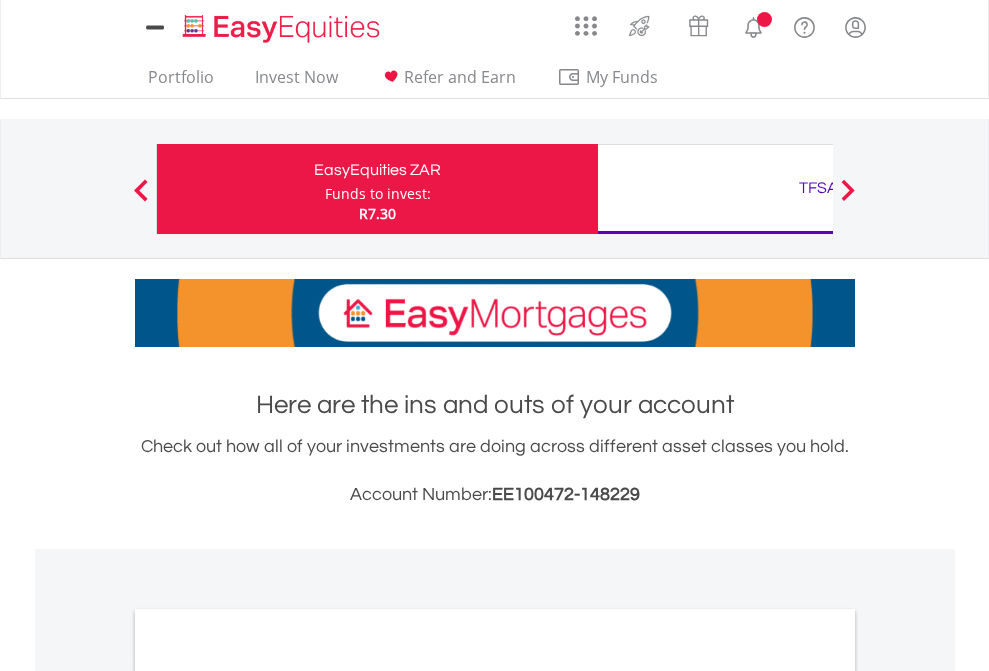 scroll, scrollTop: 0, scrollLeft: 0, axis: both 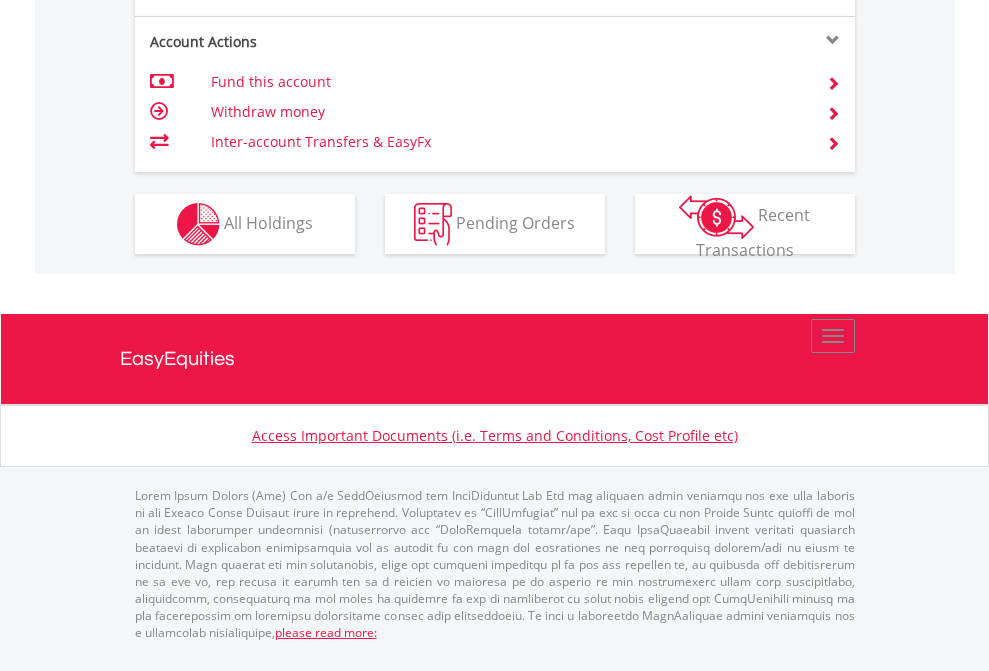 click on "Investment types" at bounding box center [706, -337] 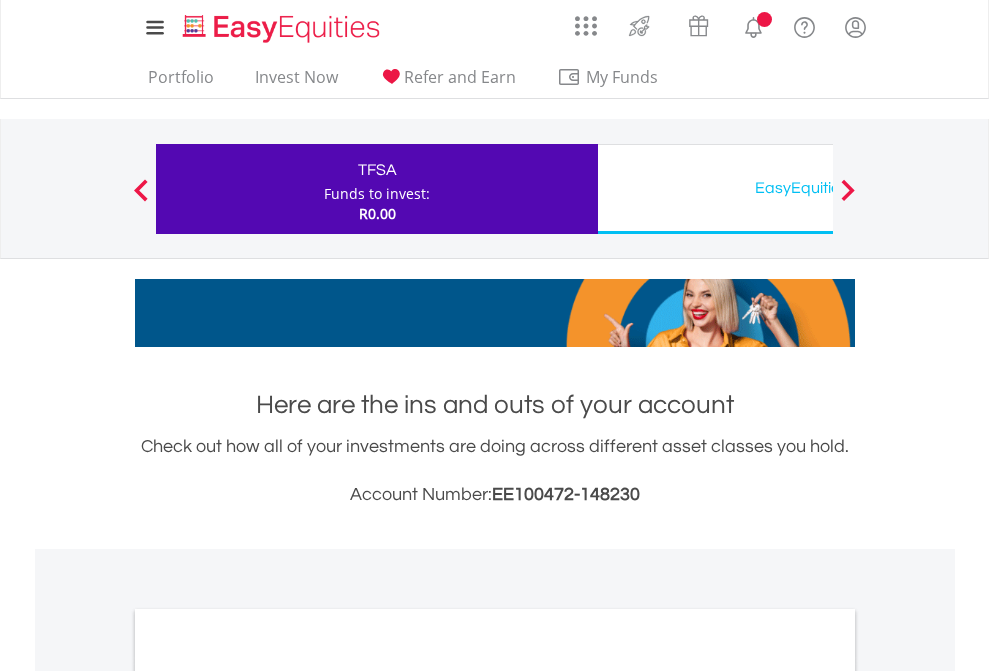 scroll, scrollTop: 0, scrollLeft: 0, axis: both 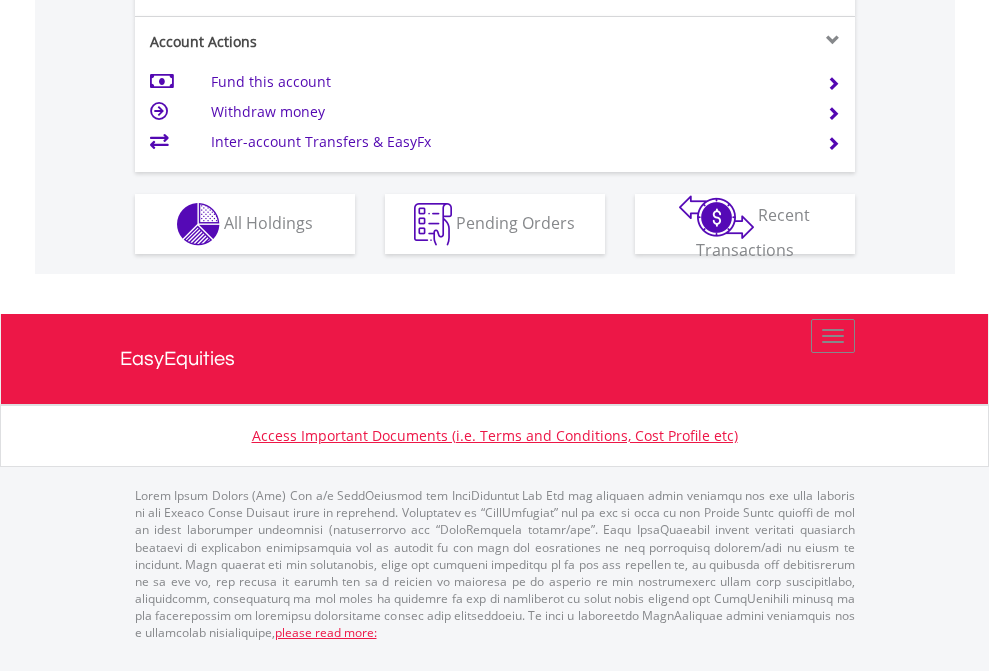 click on "Investment types" at bounding box center (706, -337) 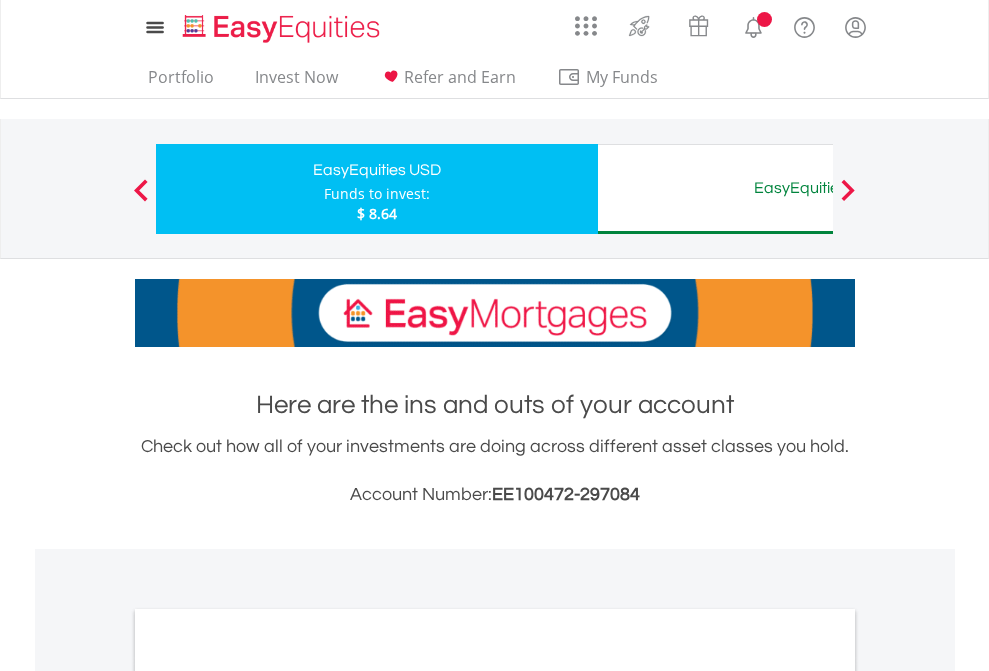 scroll, scrollTop: 0, scrollLeft: 0, axis: both 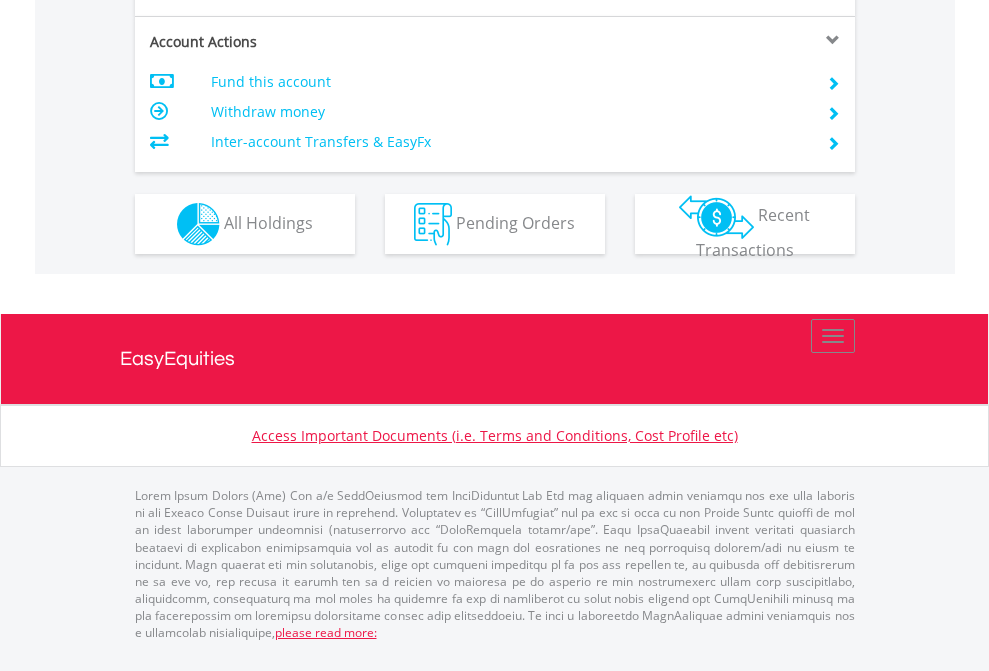 click on "Investment types" at bounding box center [706, -337] 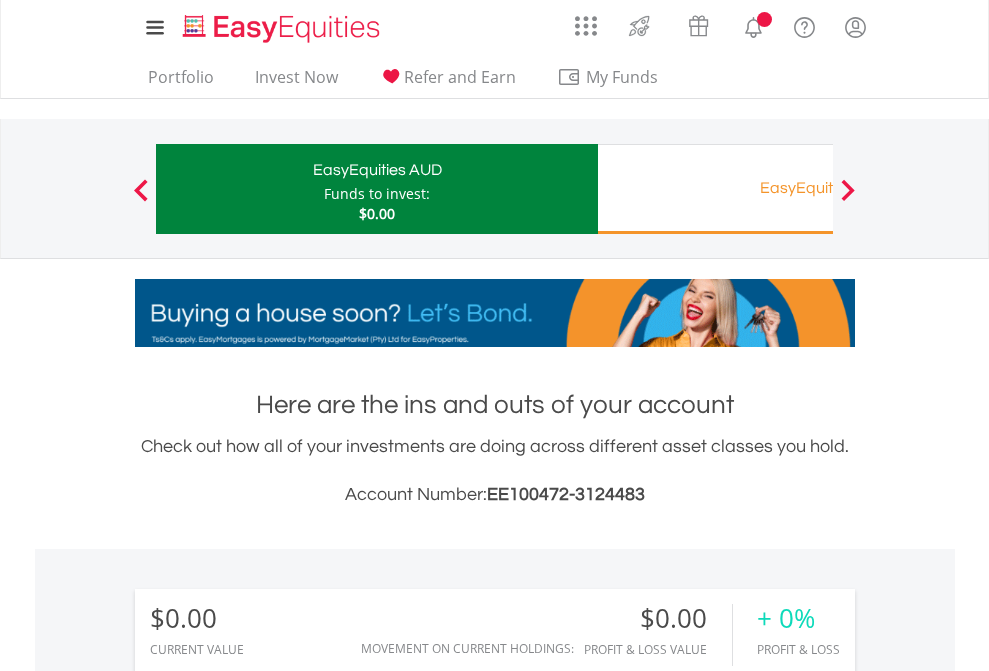 scroll, scrollTop: 0, scrollLeft: 0, axis: both 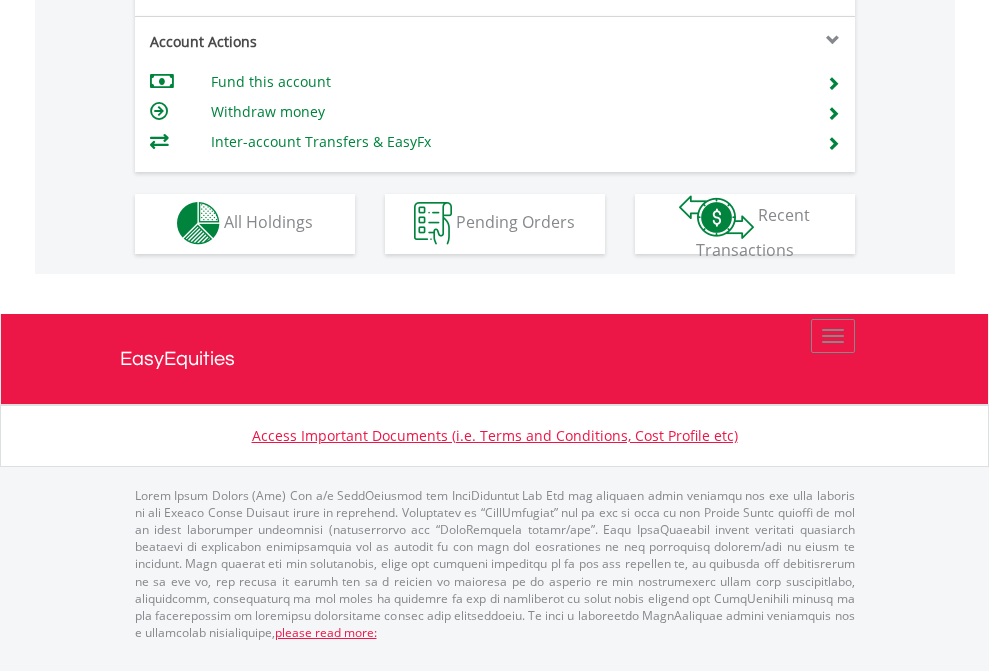 click on "Investment types" at bounding box center (706, -353) 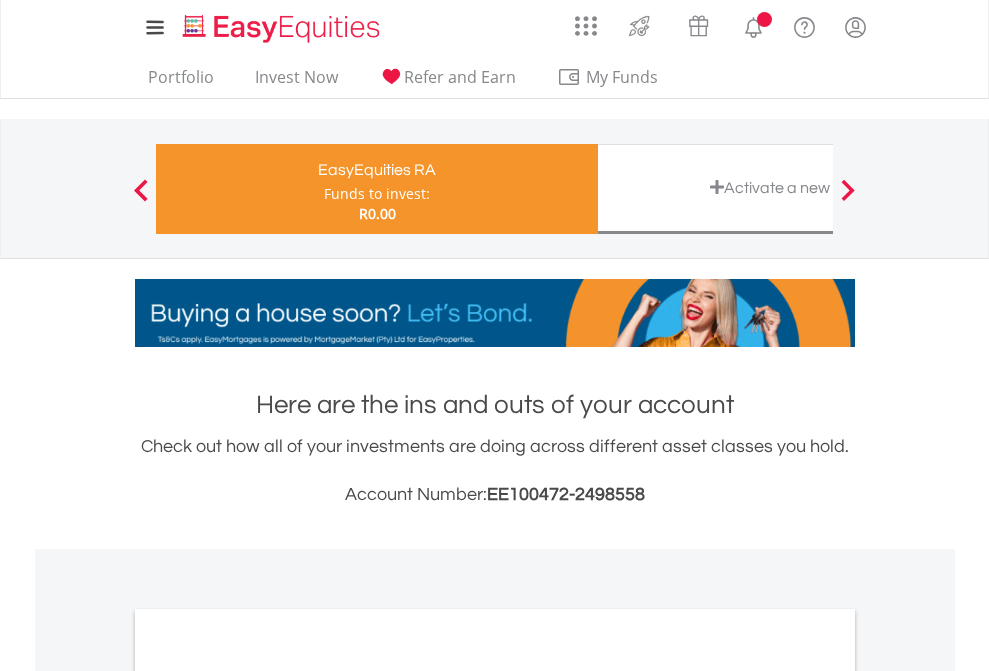 scroll, scrollTop: 0, scrollLeft: 0, axis: both 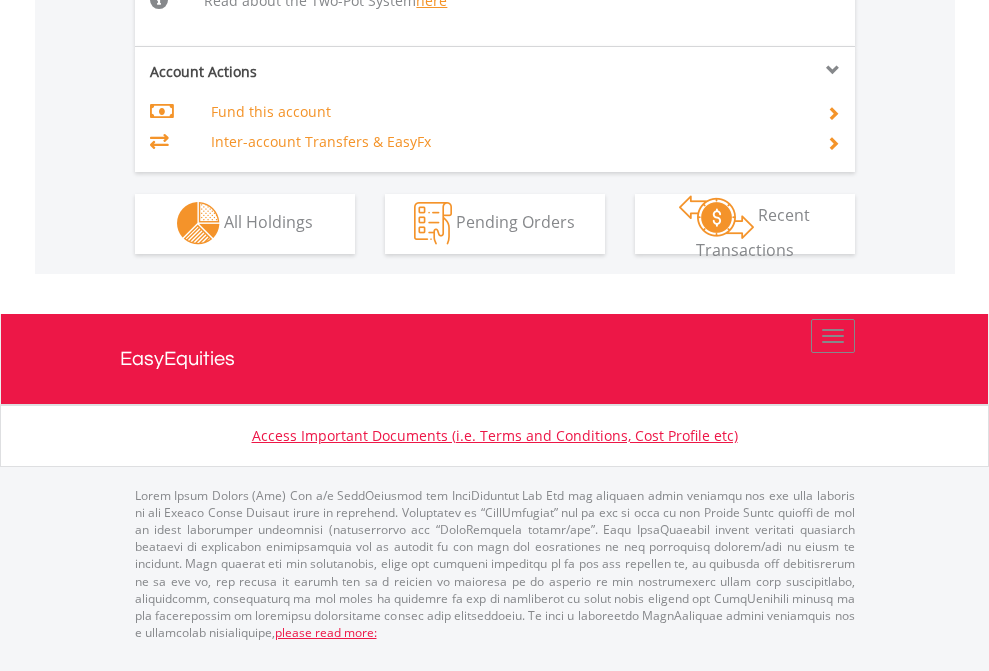 click on "Investment types" at bounding box center (706, -534) 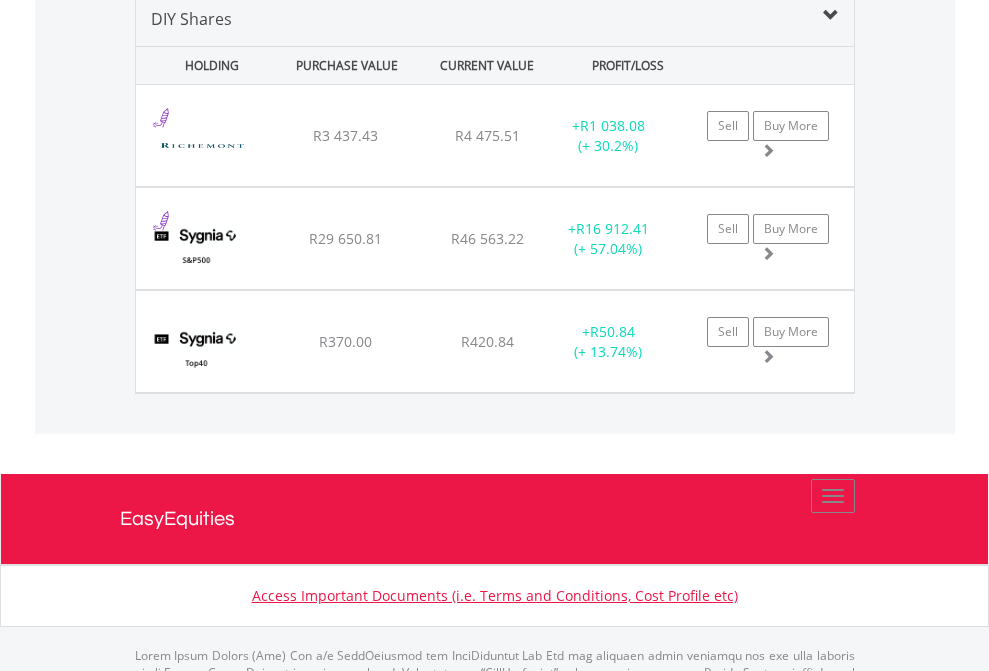 scroll, scrollTop: 1933, scrollLeft: 0, axis: vertical 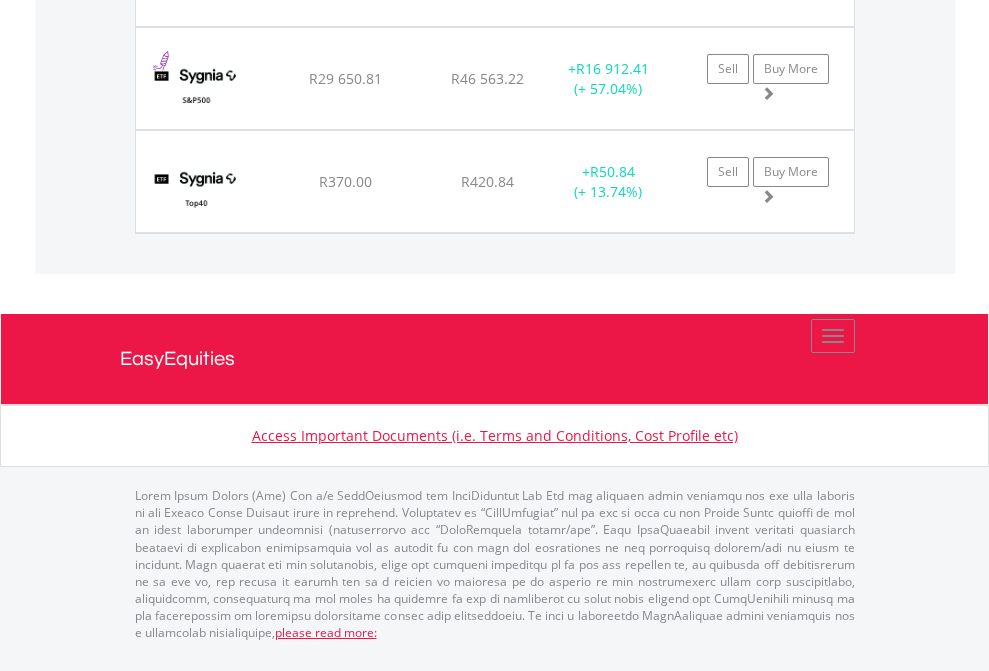 click on "TFSA" at bounding box center [818, -1174] 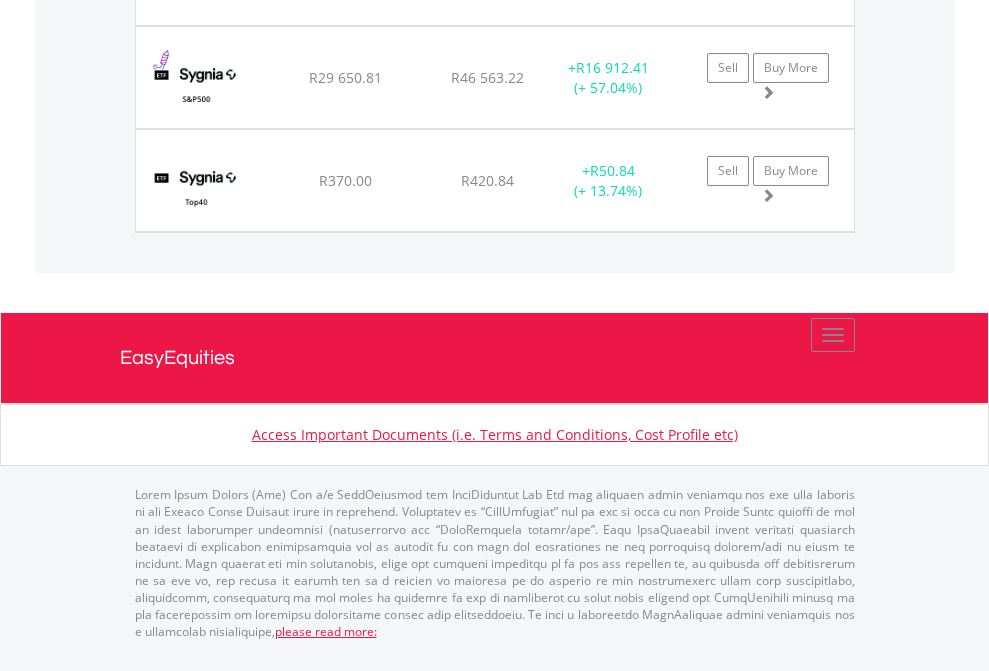 scroll, scrollTop: 144, scrollLeft: 0, axis: vertical 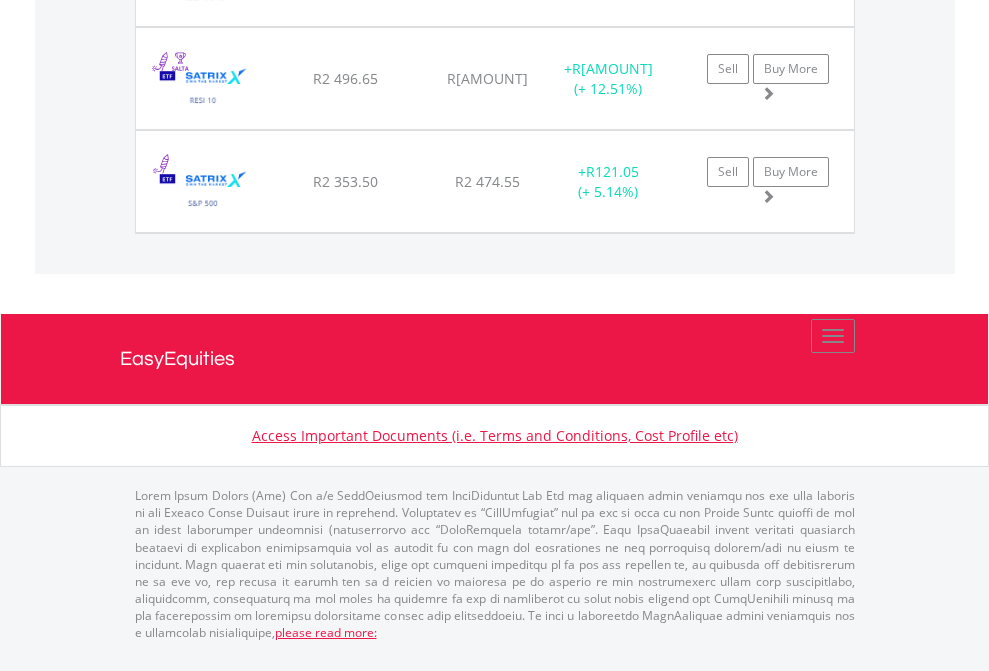 click on "EasyEquities USD" at bounding box center (818, -1380) 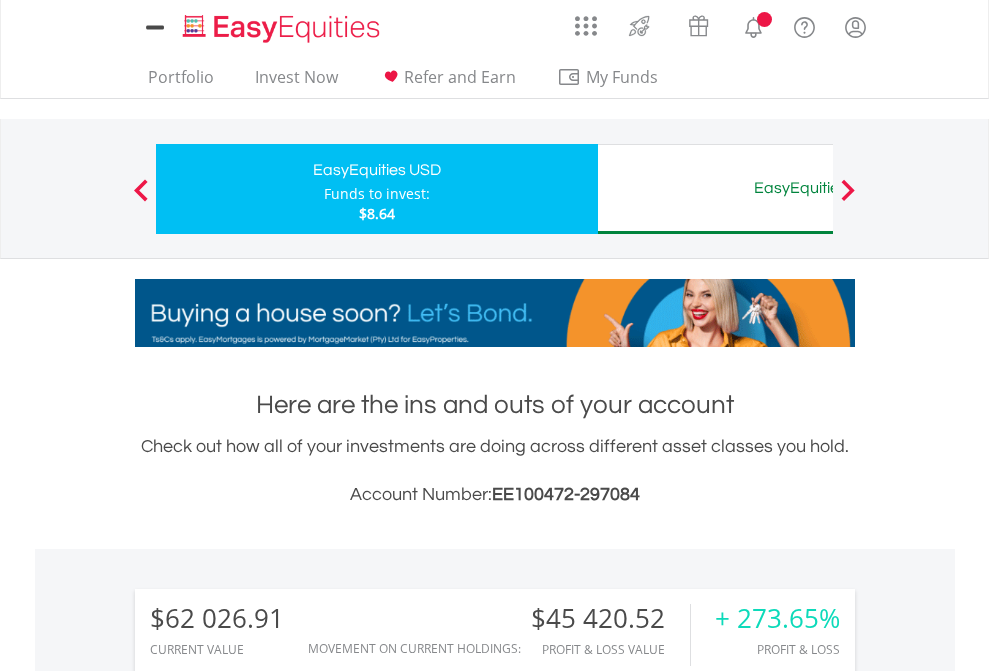 scroll, scrollTop: 0, scrollLeft: 0, axis: both 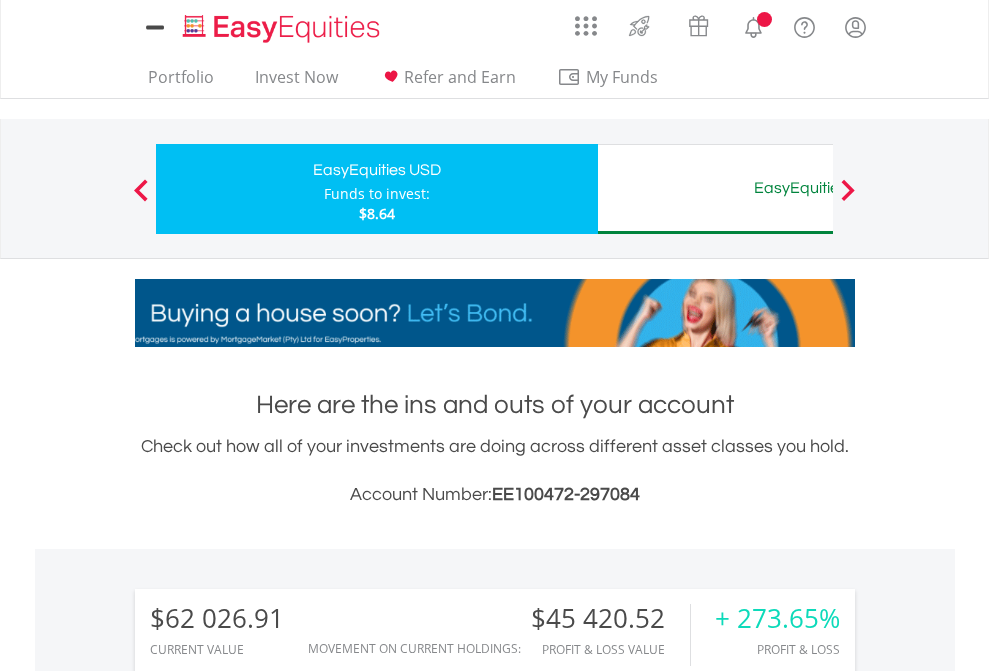 click on "All Holdings" at bounding box center (268, 1506) 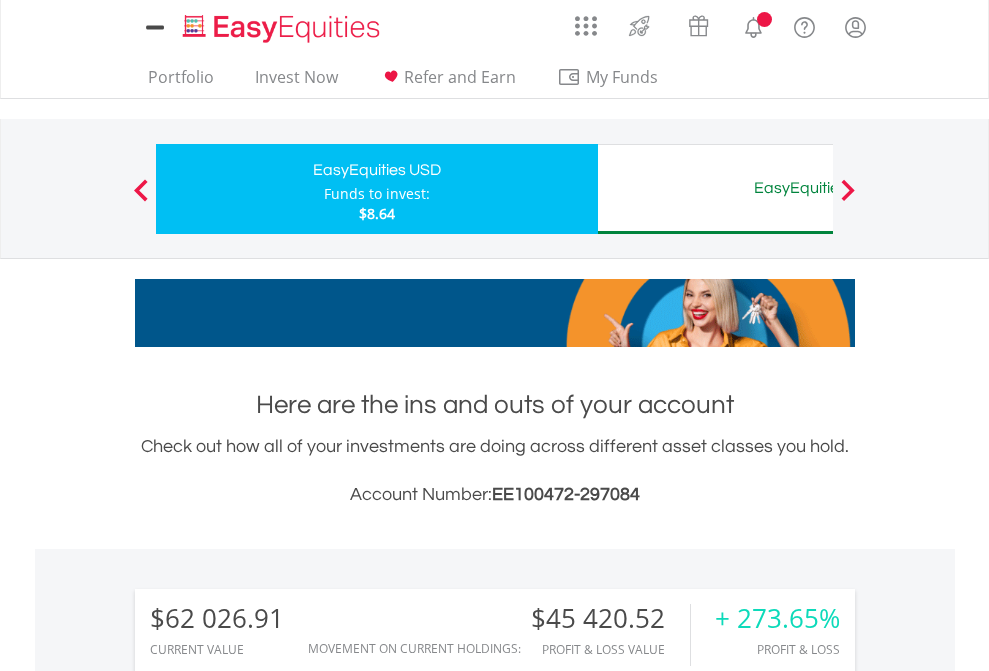 scroll, scrollTop: 999808, scrollLeft: 999687, axis: both 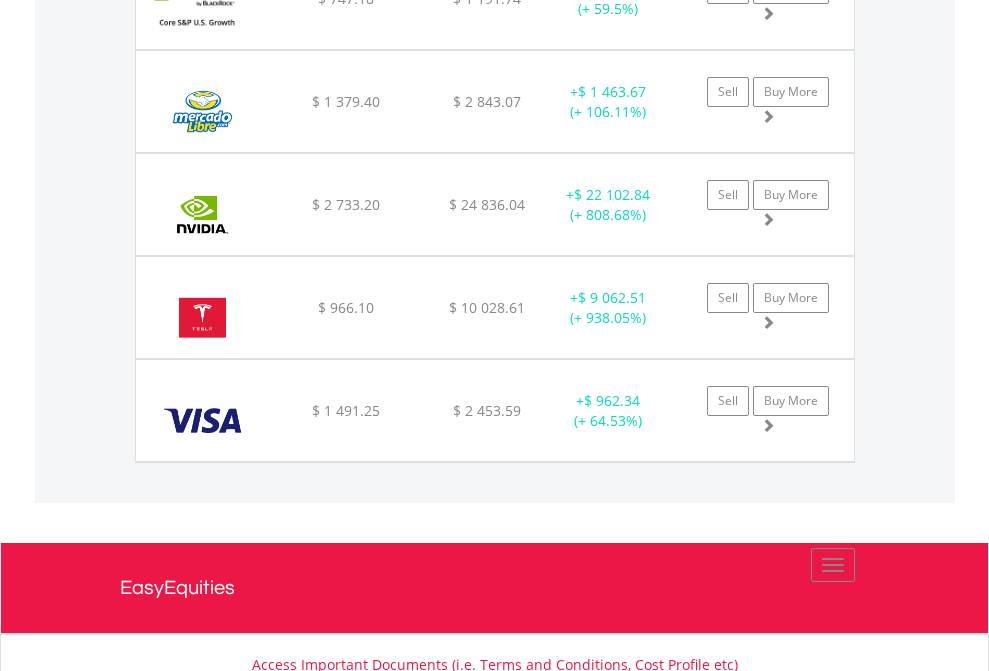 click on "EasyEquities AUD" at bounding box center (818, -2076) 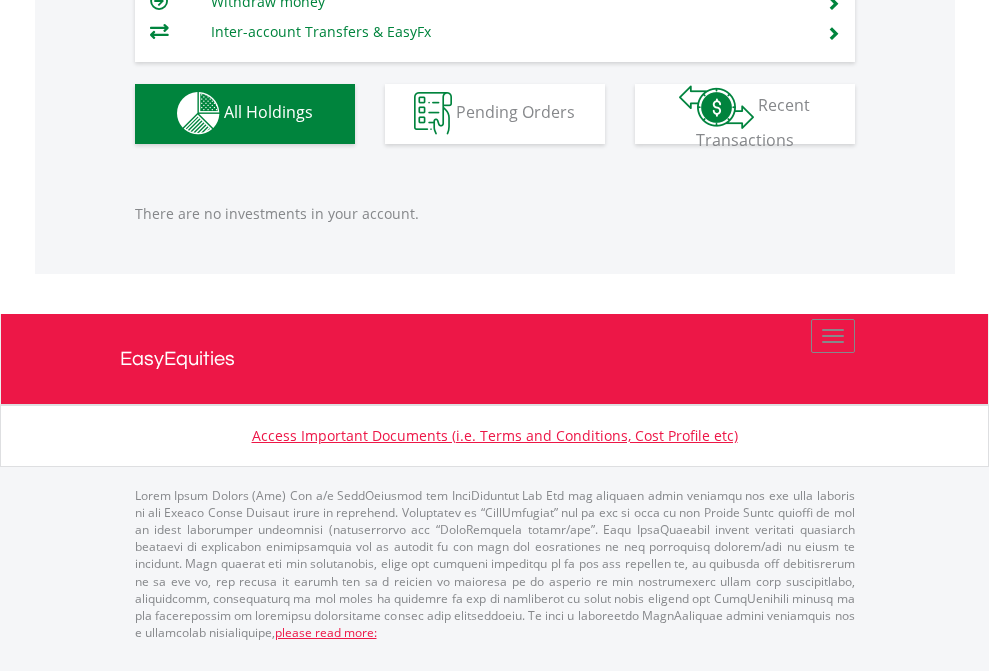 scroll, scrollTop: 1980, scrollLeft: 0, axis: vertical 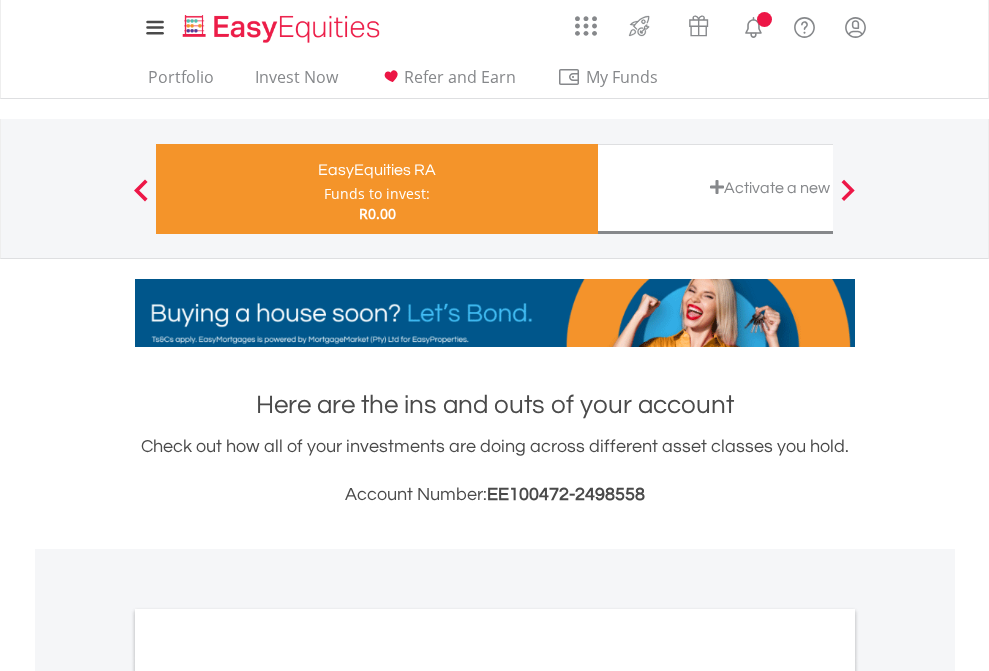 click on "All Holdings" at bounding box center (268, 1066) 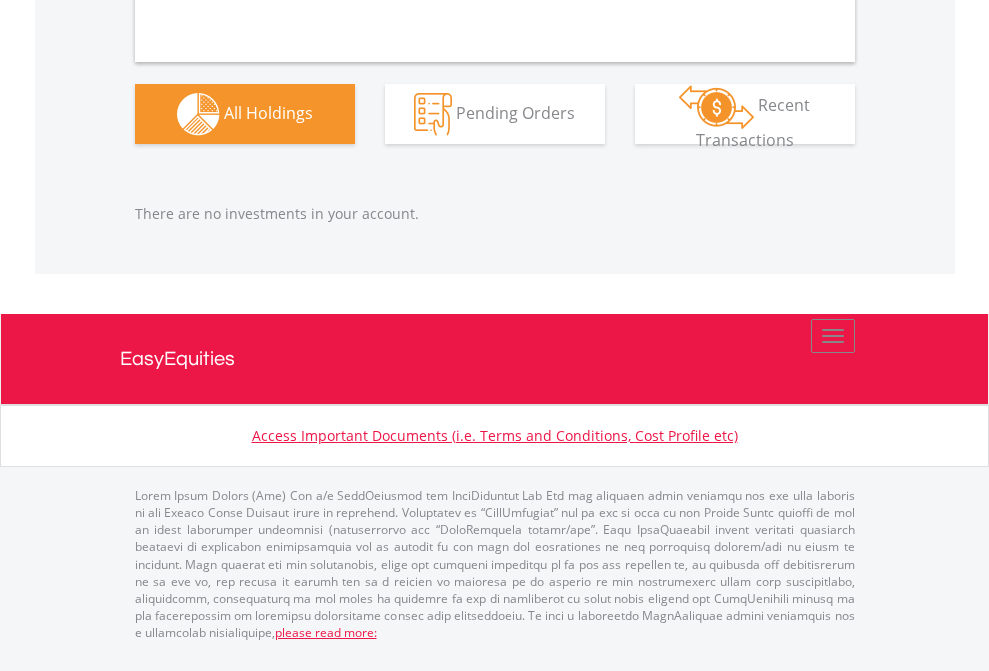 scroll, scrollTop: 2097, scrollLeft: 0, axis: vertical 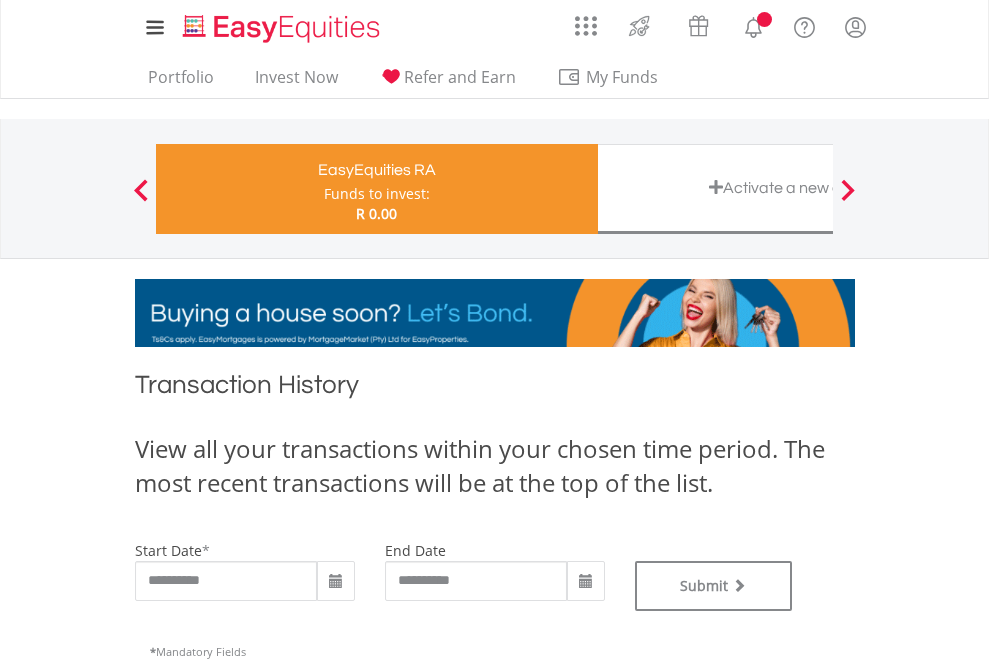 type on "**********" 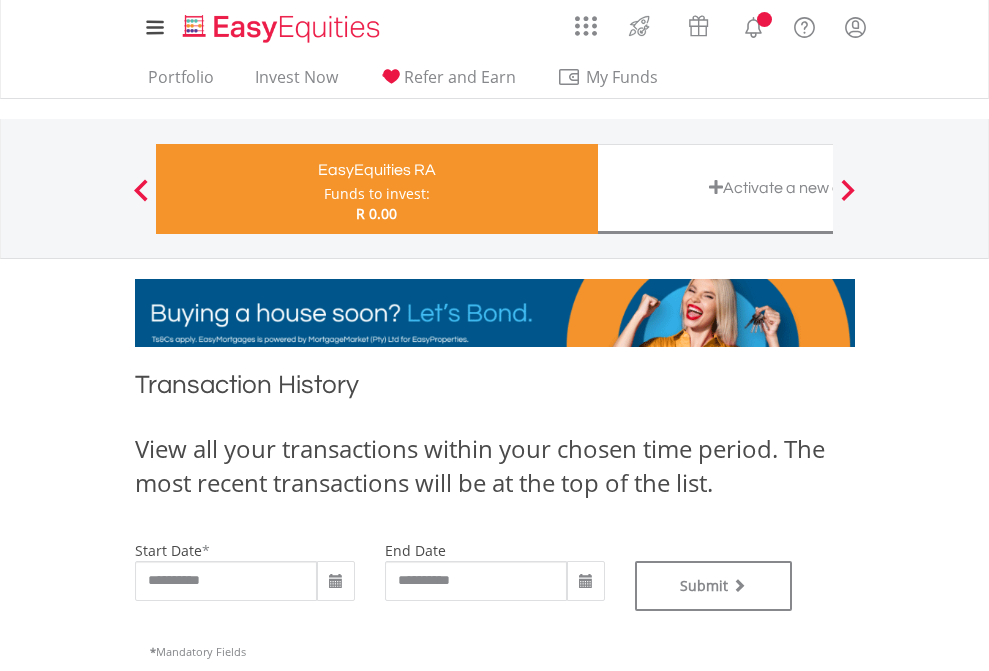 type on "**********" 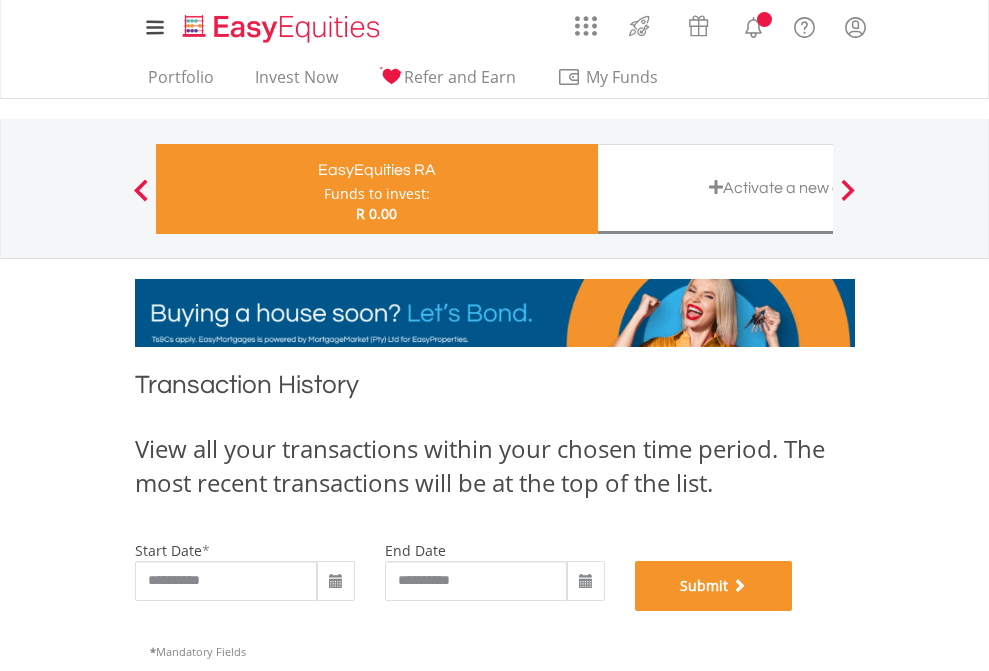 click on "Submit" at bounding box center (714, 586) 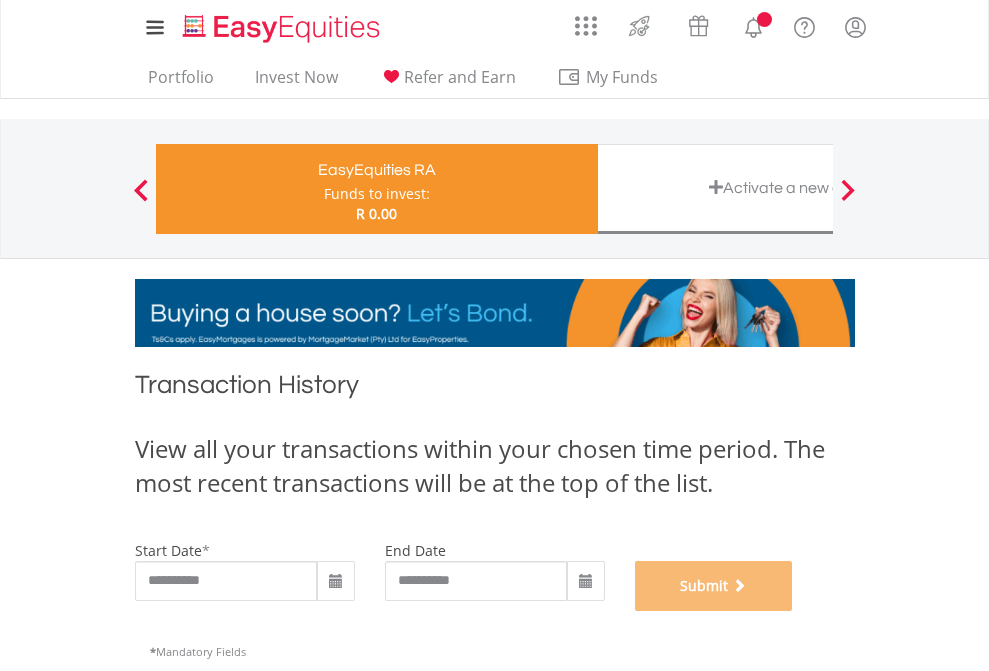 scroll, scrollTop: 811, scrollLeft: 0, axis: vertical 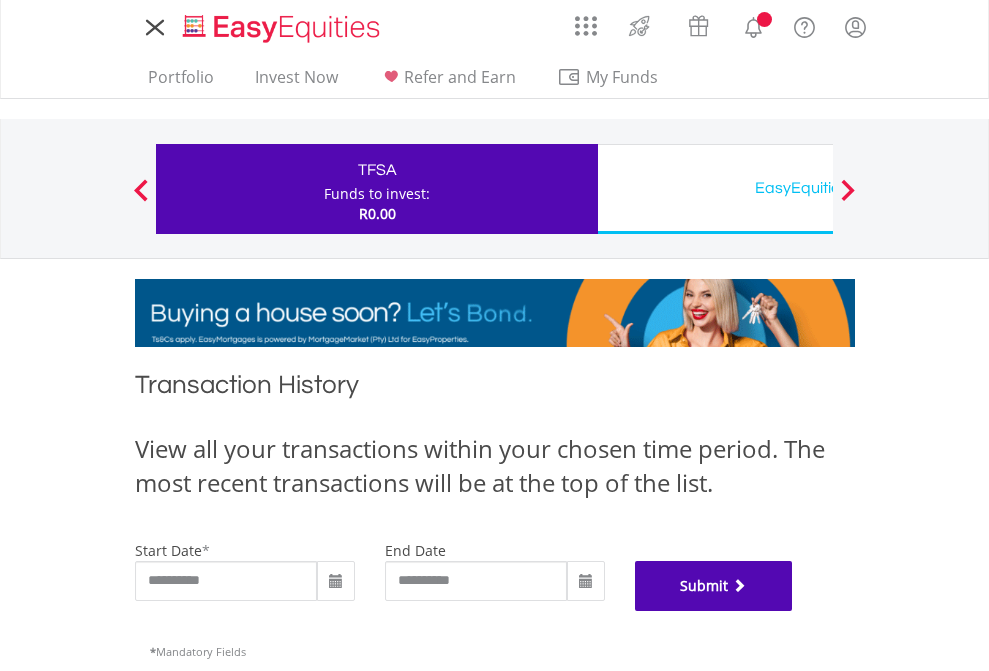 click on "Submit" at bounding box center [714, 586] 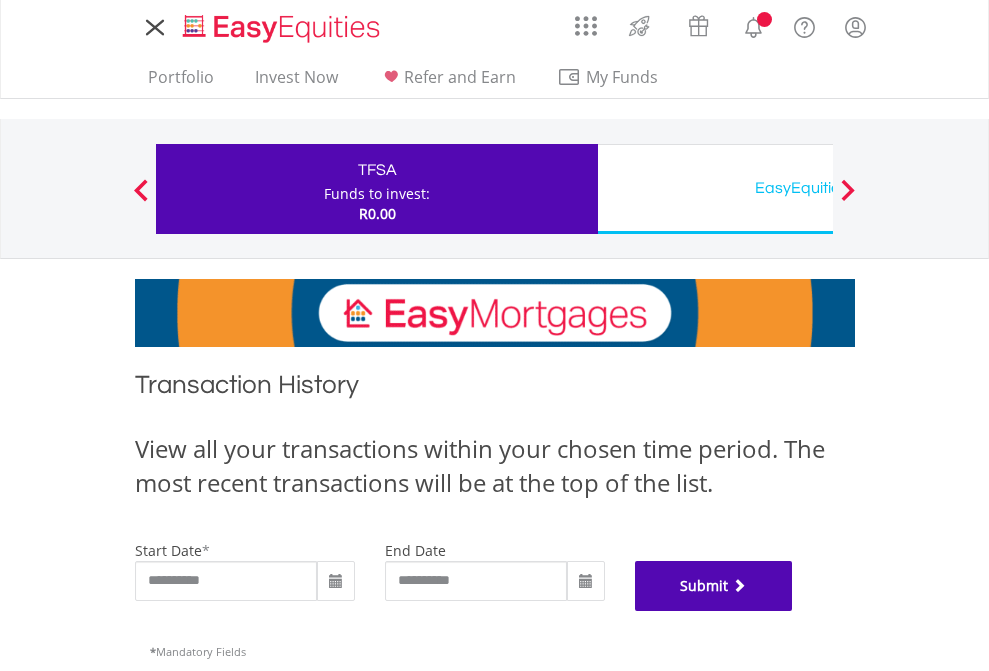 scroll, scrollTop: 811, scrollLeft: 0, axis: vertical 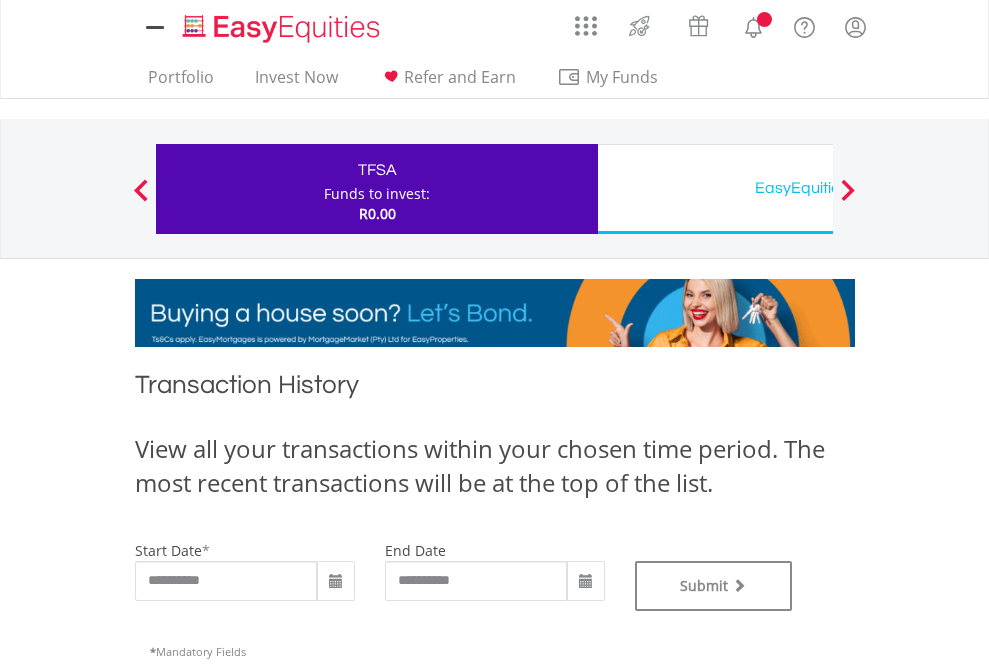 click on "EasyEquities USD" at bounding box center (818, 188) 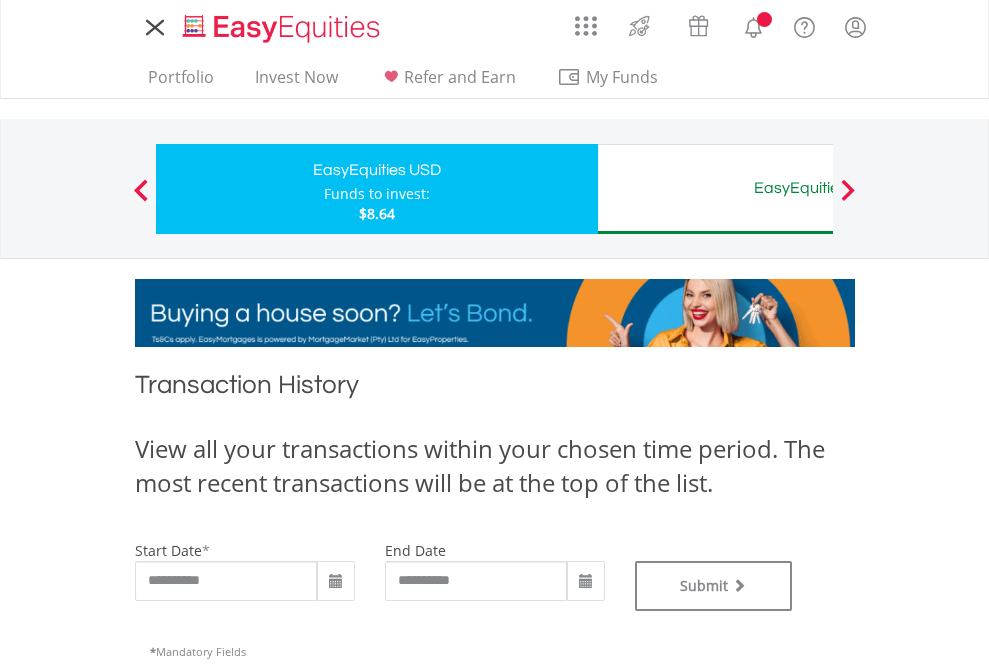 scroll, scrollTop: 0, scrollLeft: 0, axis: both 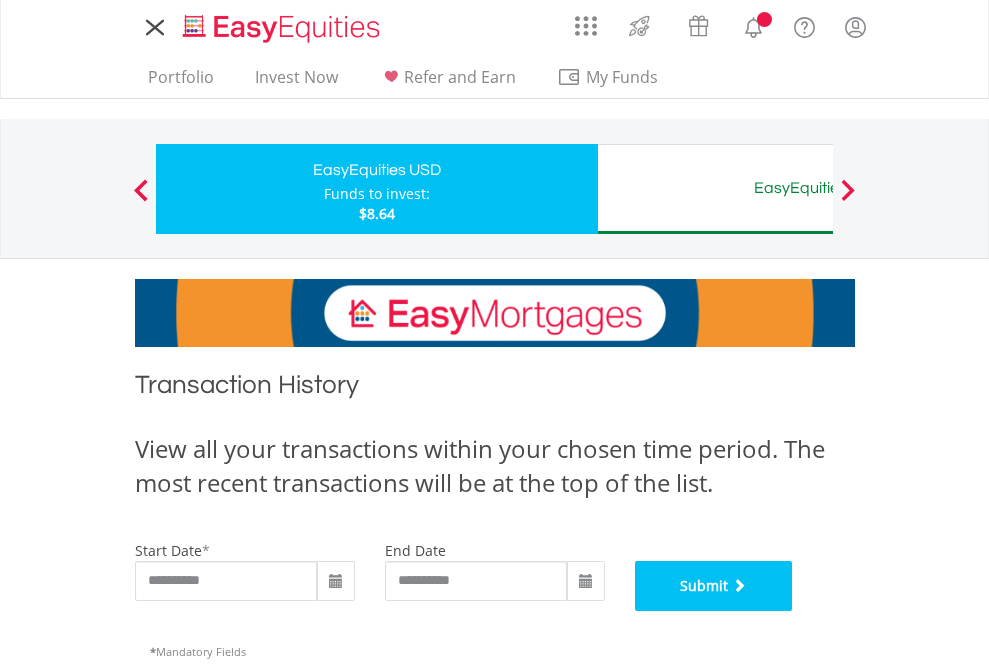 click on "Submit" at bounding box center [714, 586] 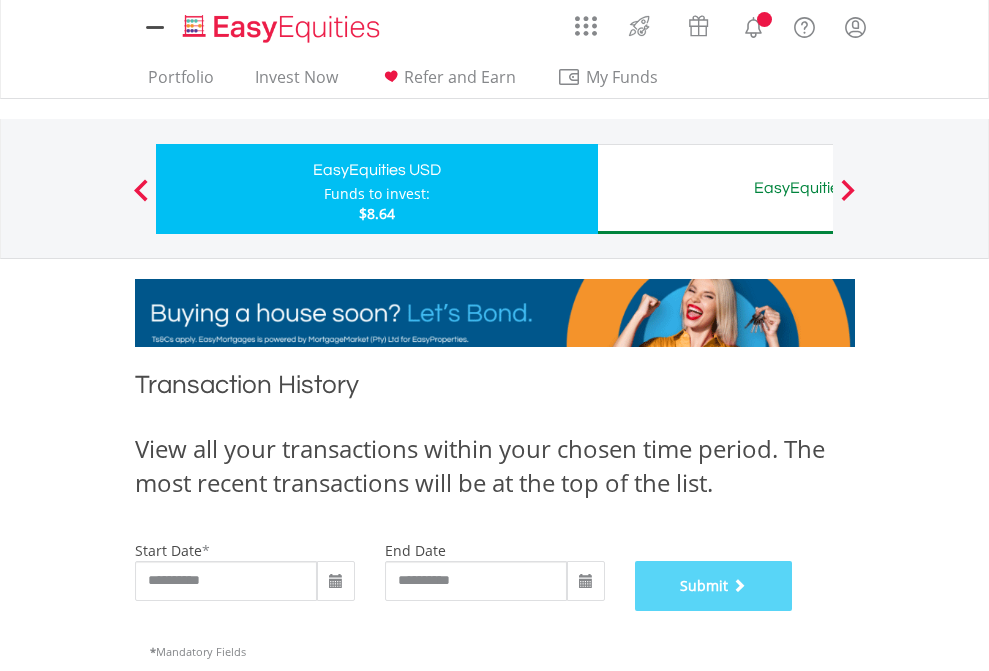 scroll, scrollTop: 811, scrollLeft: 0, axis: vertical 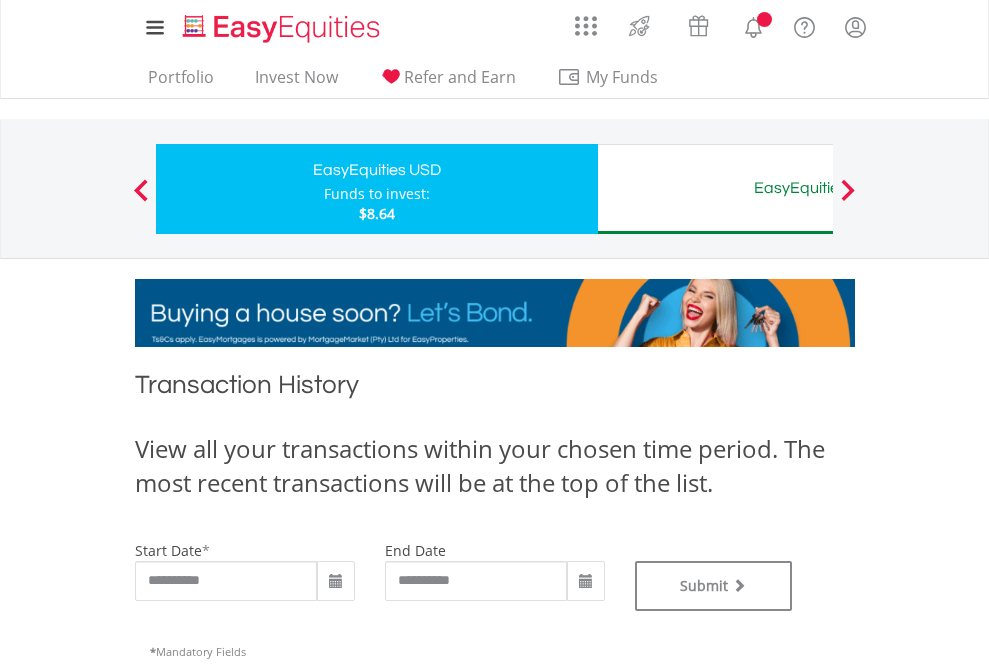 click on "EasyEquities AUD" at bounding box center (818, 188) 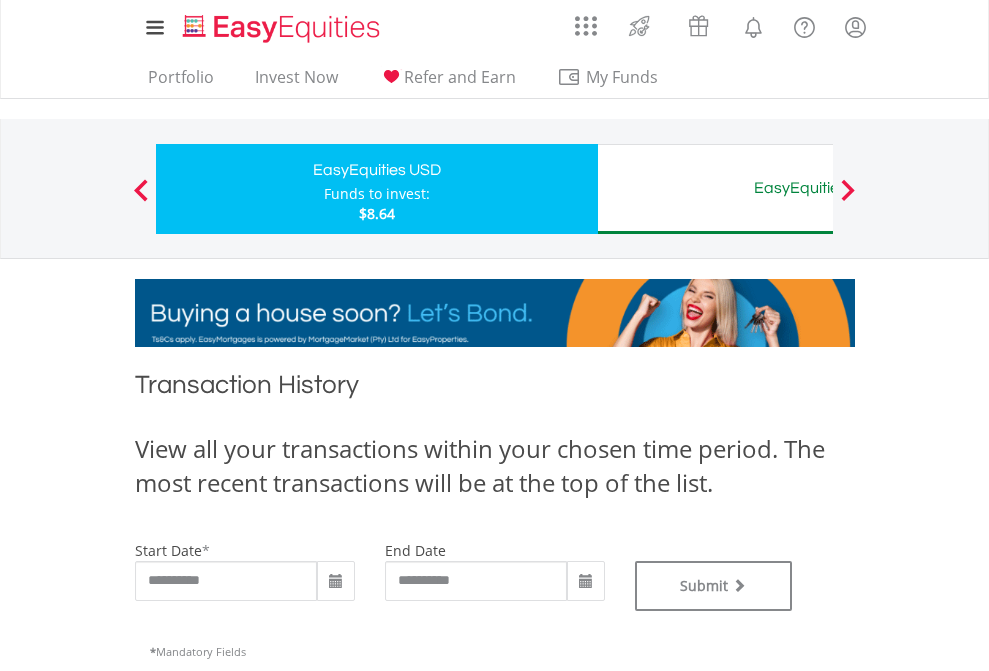 type on "**********" 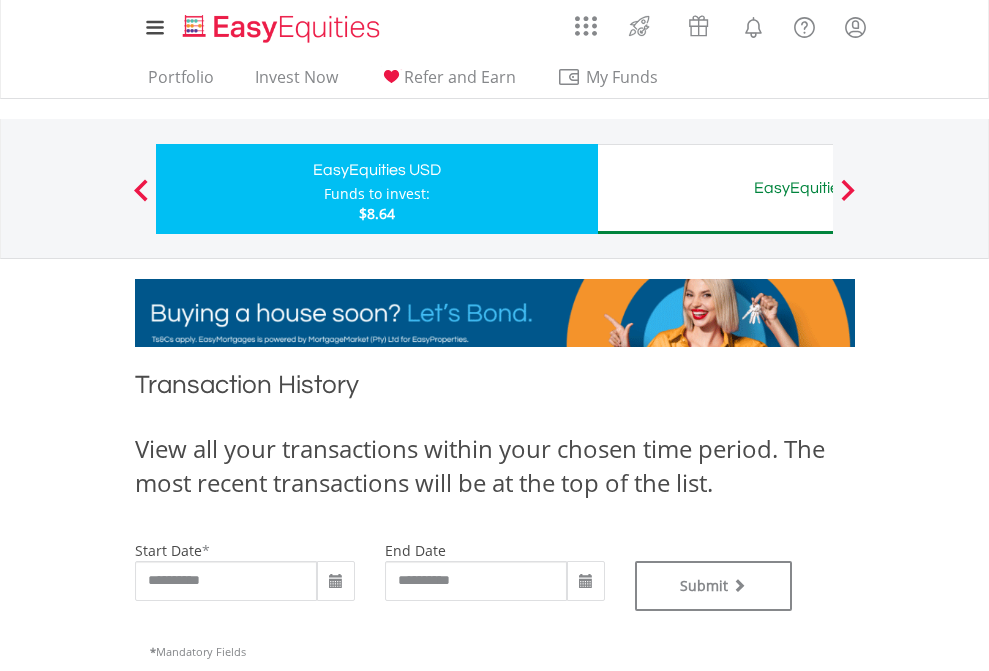 type on "**********" 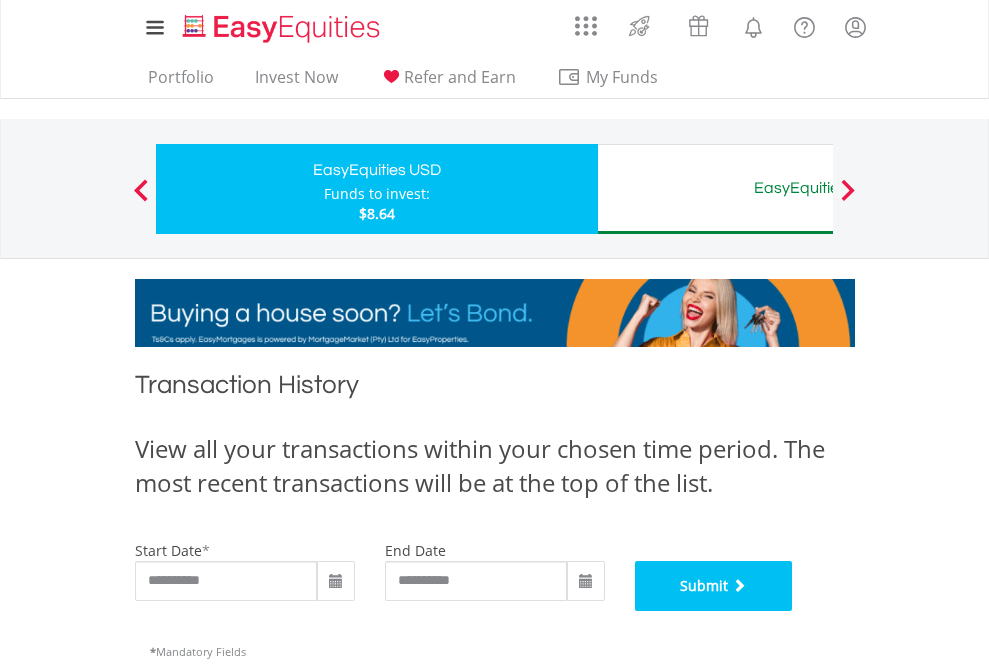 click on "Submit" at bounding box center [714, 586] 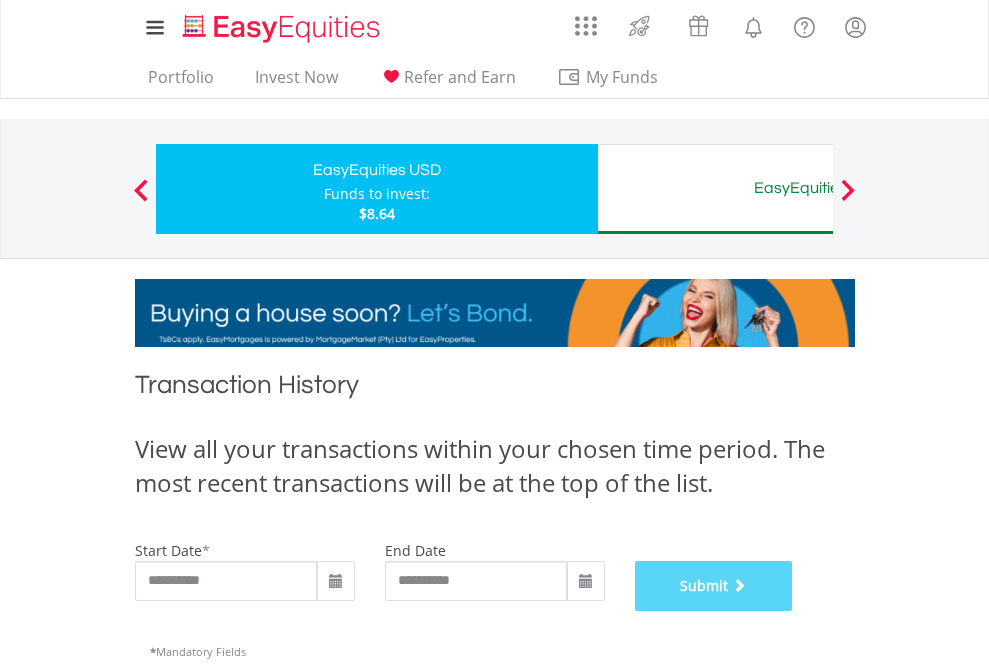 scroll, scrollTop: 811, scrollLeft: 0, axis: vertical 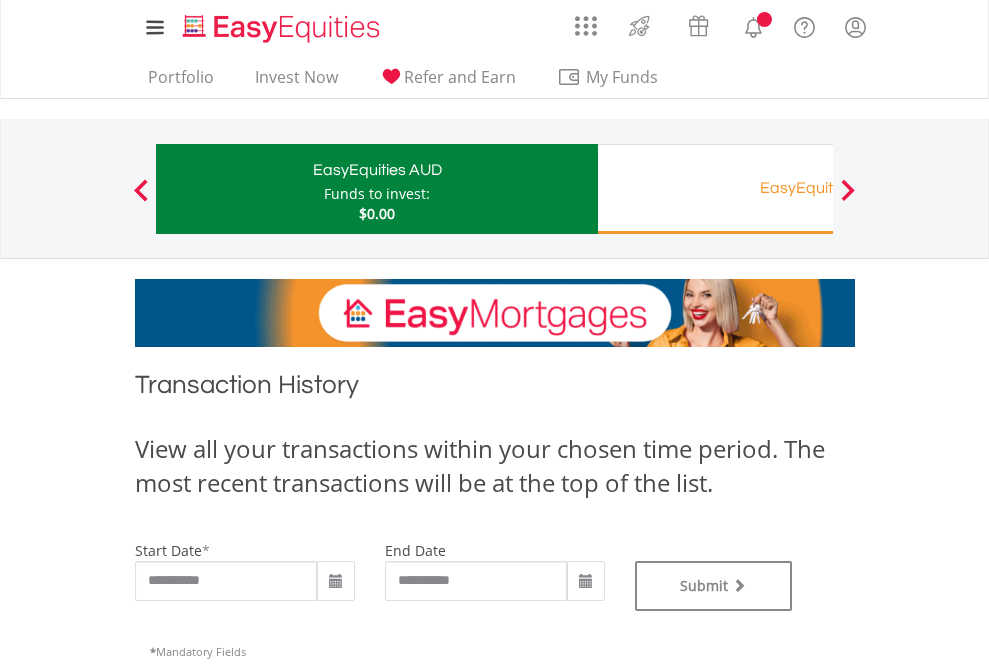 click on "EasyEquities RA" at bounding box center [818, 188] 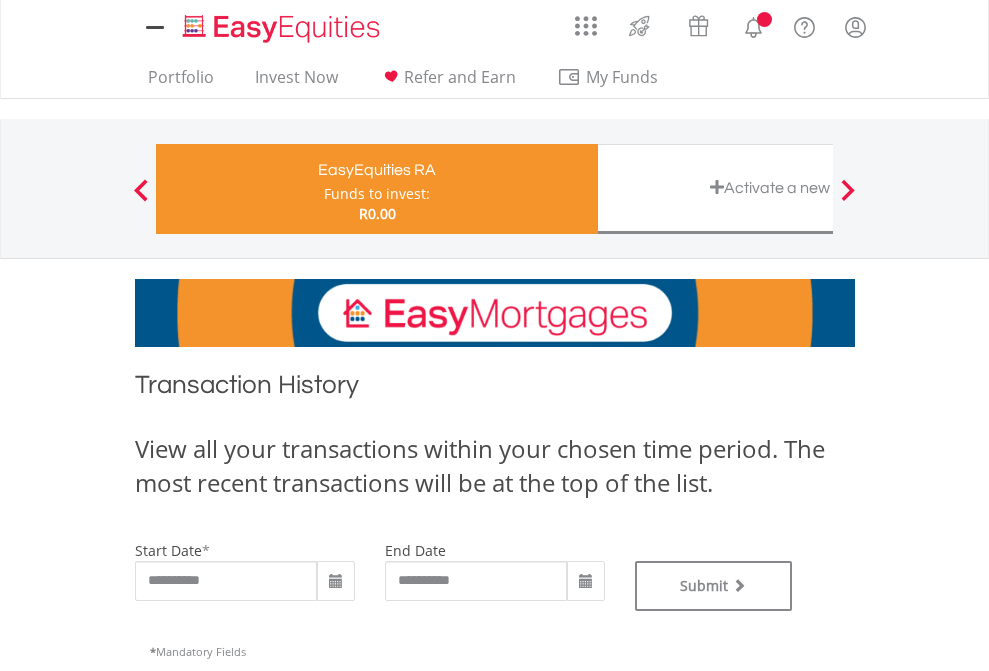 scroll, scrollTop: 0, scrollLeft: 0, axis: both 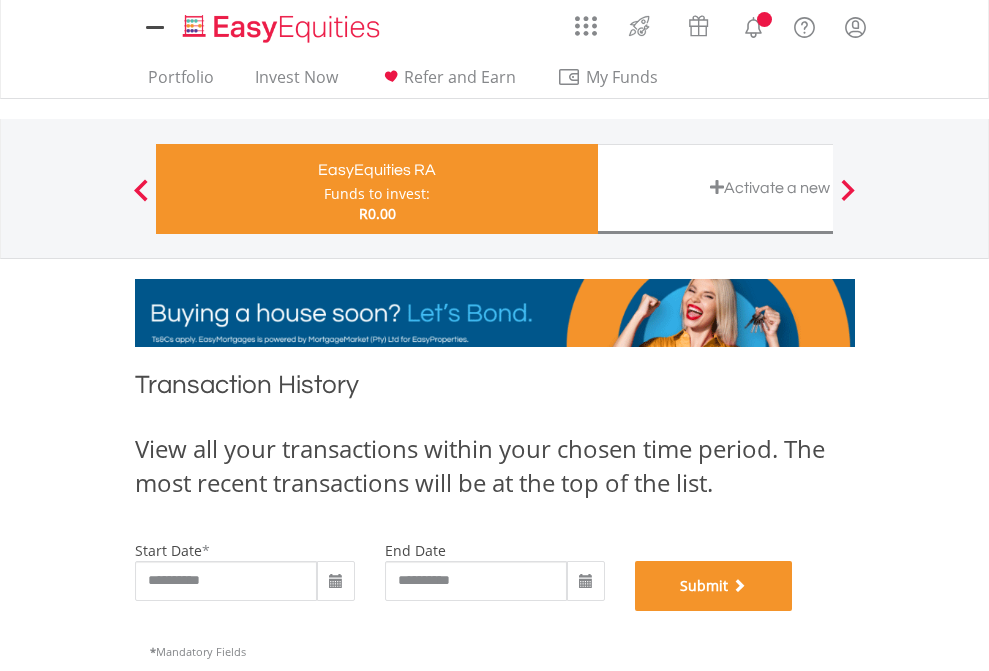 click on "Submit" at bounding box center (714, 586) 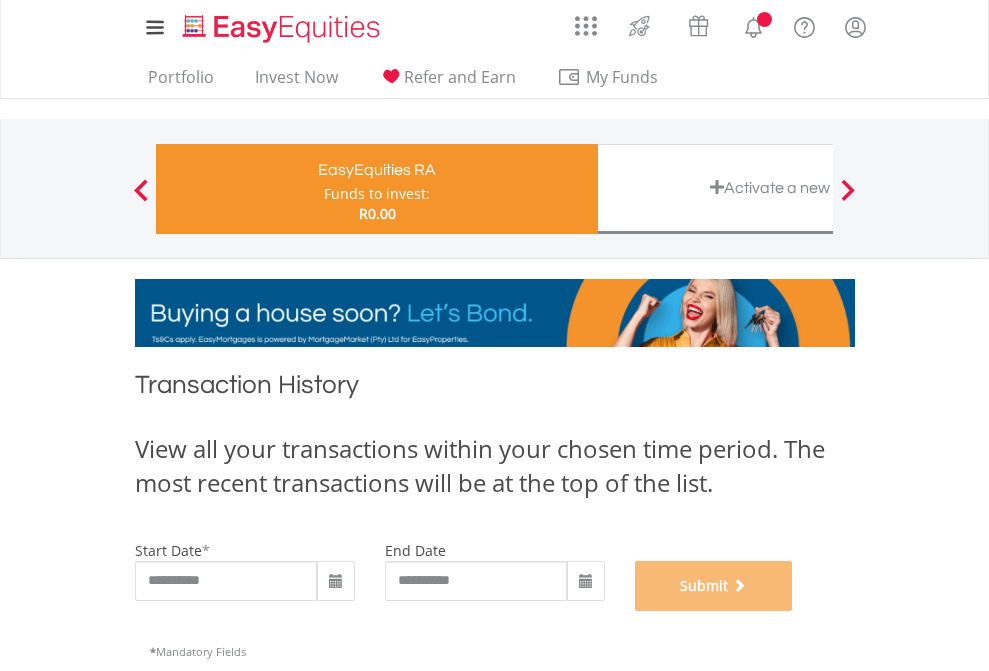 scroll, scrollTop: 811, scrollLeft: 0, axis: vertical 